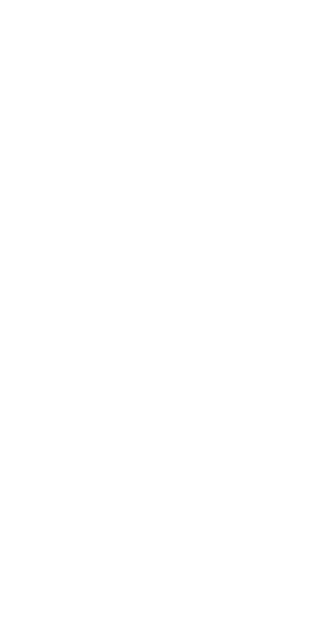 scroll, scrollTop: 0, scrollLeft: 0, axis: both 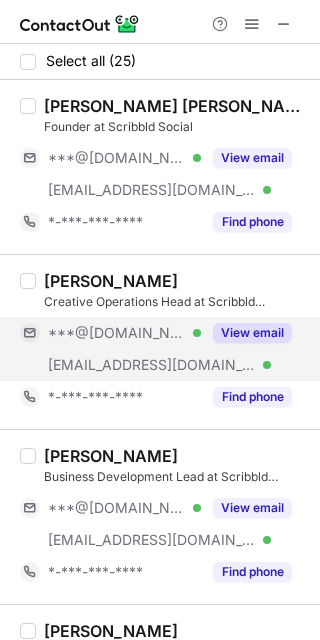 click on "View email" at bounding box center (246, 333) 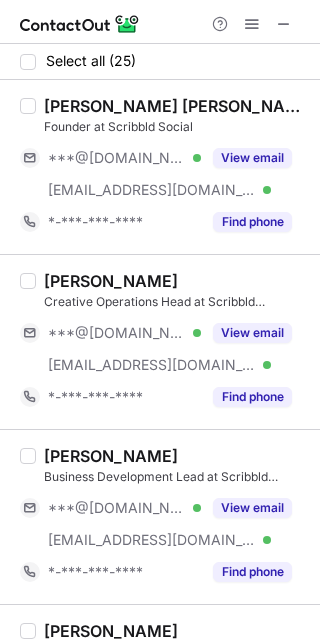 click on "Sharvi Shetty" at bounding box center (111, 281) 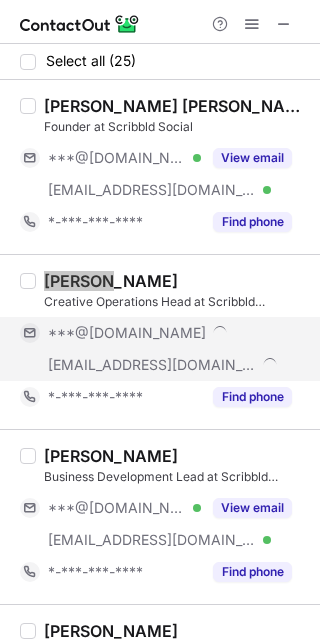 scroll, scrollTop: 125, scrollLeft: 0, axis: vertical 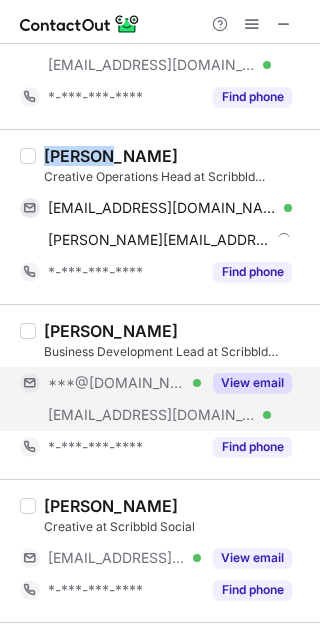 click on "View email" at bounding box center (252, 383) 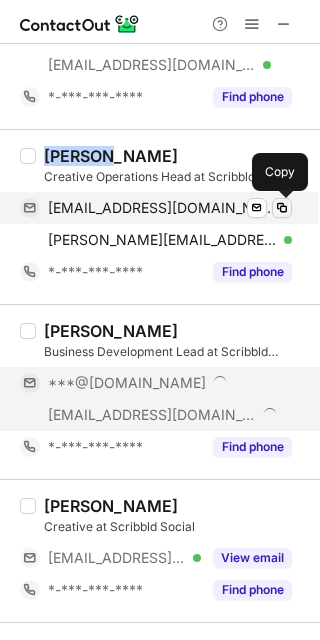 click at bounding box center (282, 208) 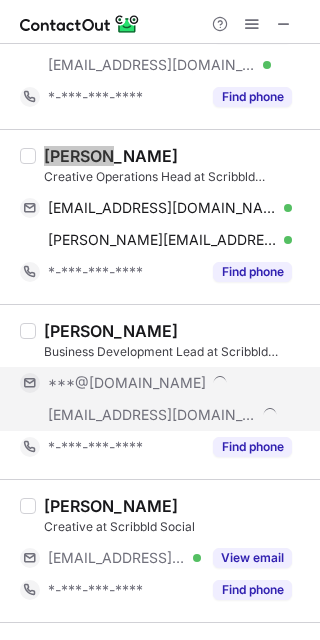 click at bounding box center (282, 240) 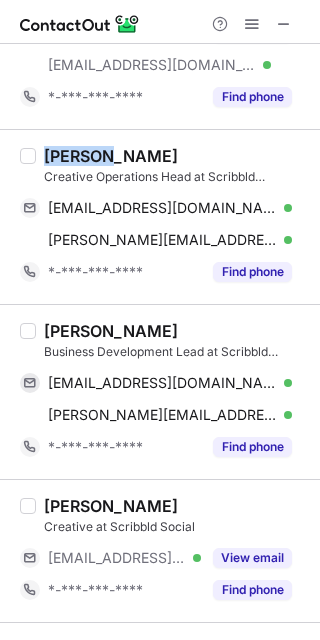 click on "Stuti Shah" at bounding box center [111, 331] 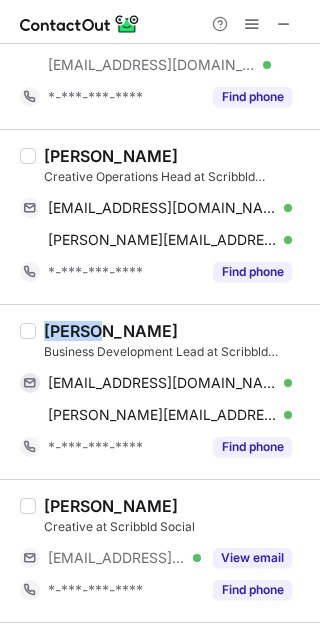 click on "Stuti Shah" at bounding box center (111, 331) 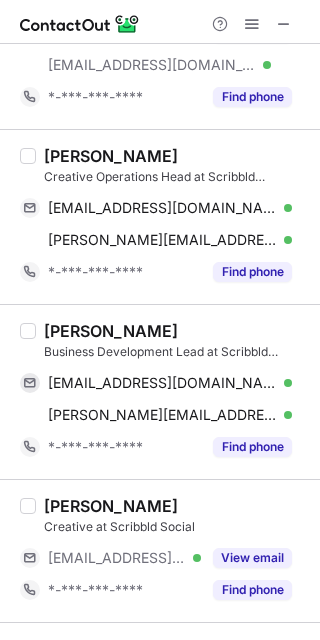 click on "Stuti Shah" at bounding box center (111, 331) 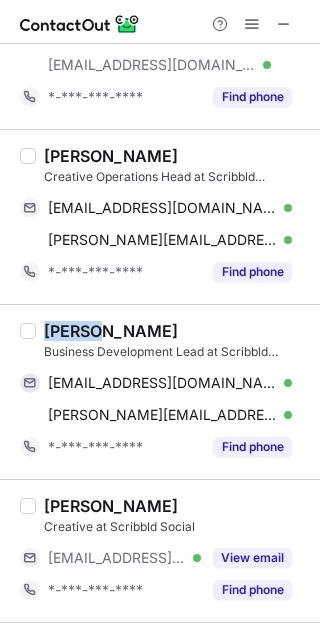 click on "Stuti Shah" at bounding box center (111, 331) 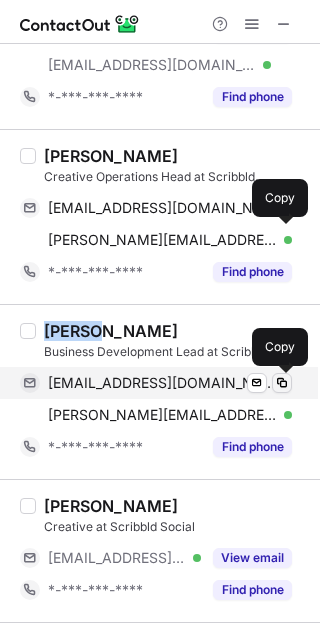 click at bounding box center [282, 383] 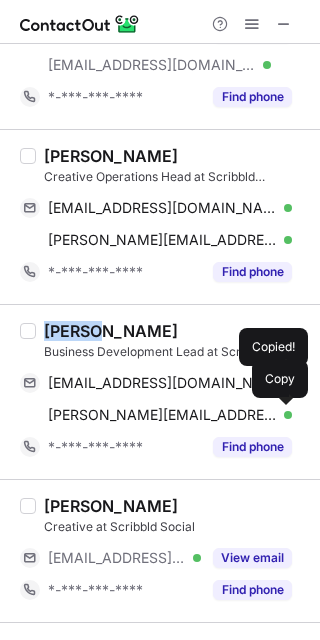 drag, startPoint x: 275, startPoint y: 415, endPoint x: 297, endPoint y: 383, distance: 38.832977 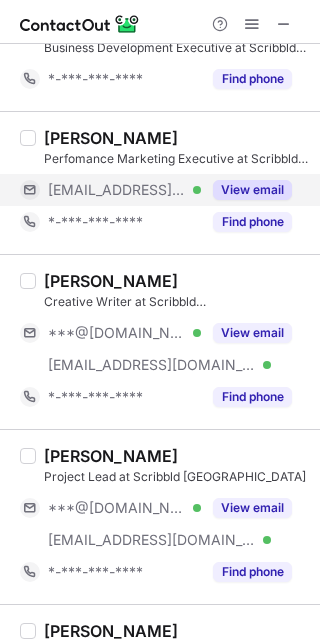 scroll, scrollTop: 750, scrollLeft: 0, axis: vertical 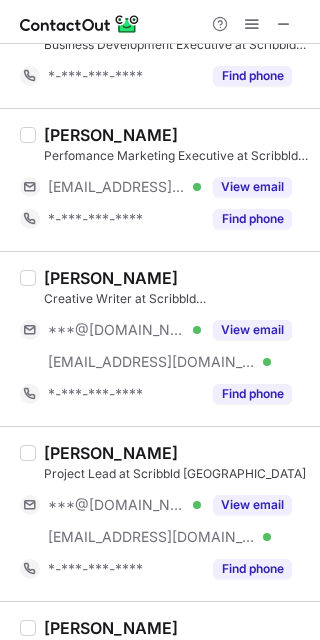 click on "Pruthviraj Kadam" at bounding box center [111, 278] 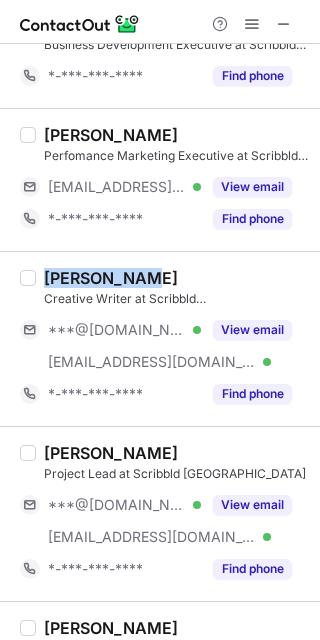click on "Pruthviraj Kadam" at bounding box center (111, 278) 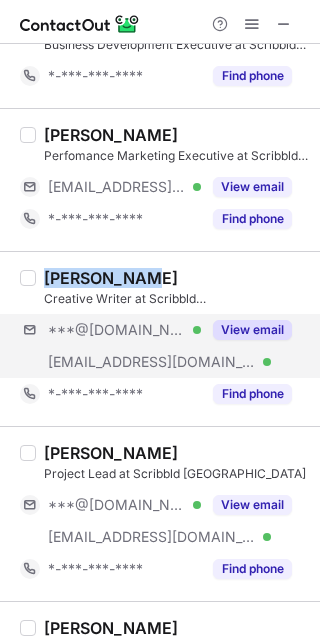copy on "Pruthviraj" 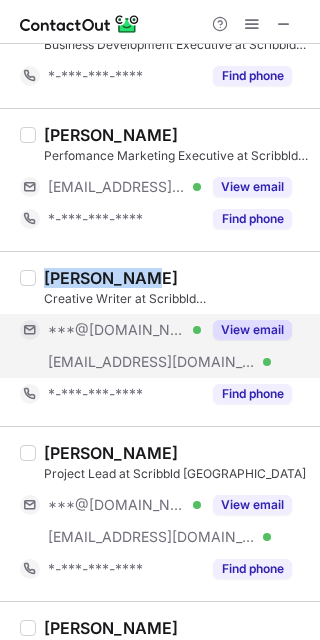 click on "View email" at bounding box center [252, 330] 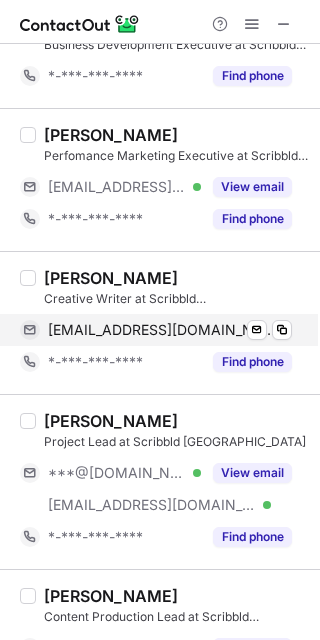 click on "pruthvirajkadam2000@gmail.com Verified Send email Copy" at bounding box center [156, 330] 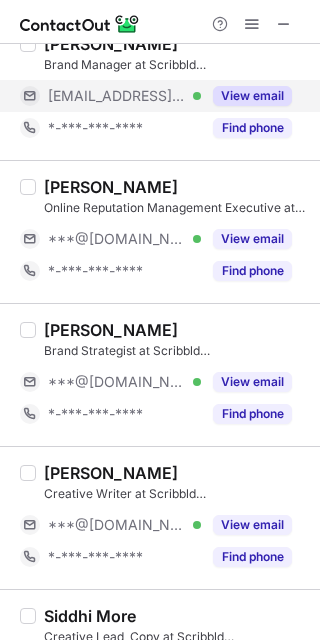 scroll, scrollTop: 1500, scrollLeft: 0, axis: vertical 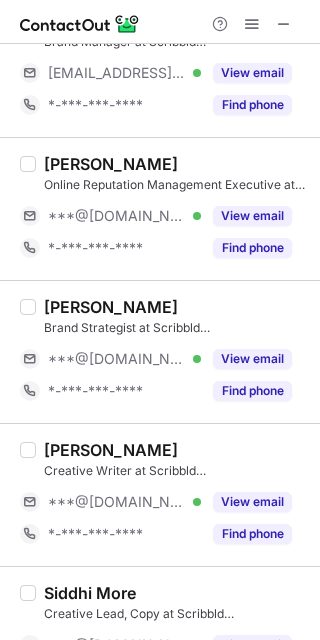 drag, startPoint x: 232, startPoint y: 352, endPoint x: 111, endPoint y: 312, distance: 127.440186 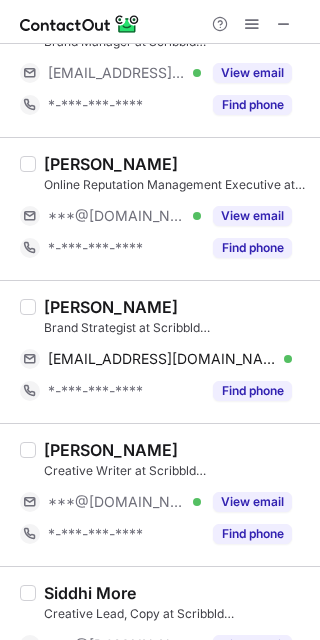 click on "Nandini Sattiraju" at bounding box center (111, 307) 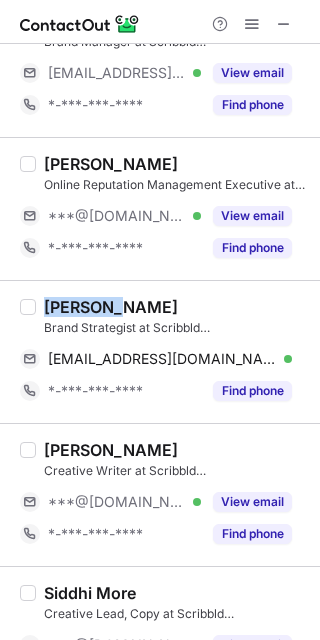 click on "Nandini Sattiraju" at bounding box center [111, 307] 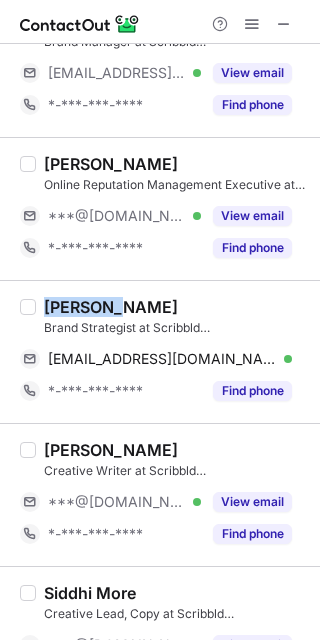 copy on "Nandini" 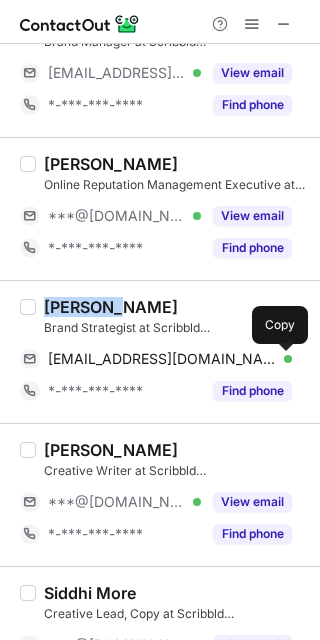 click at bounding box center [282, 359] 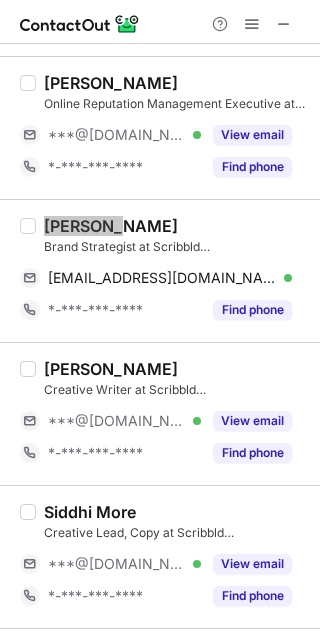scroll, scrollTop: 1625, scrollLeft: 0, axis: vertical 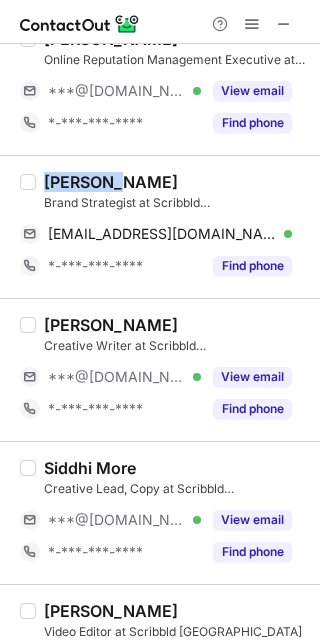 click on "View email" at bounding box center (252, 377) 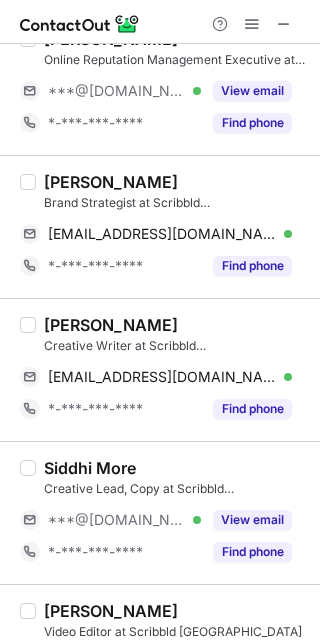 click on "Tasneem Rasheed" at bounding box center [111, 325] 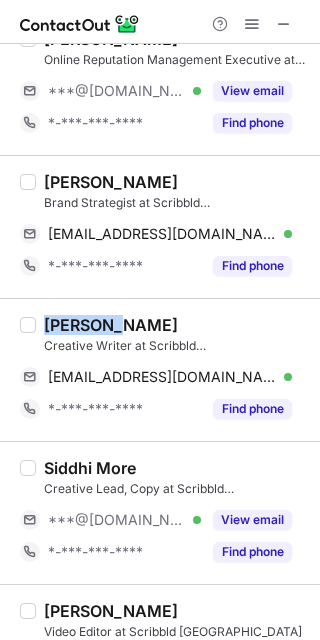 click on "Tasneem Rasheed" at bounding box center [111, 325] 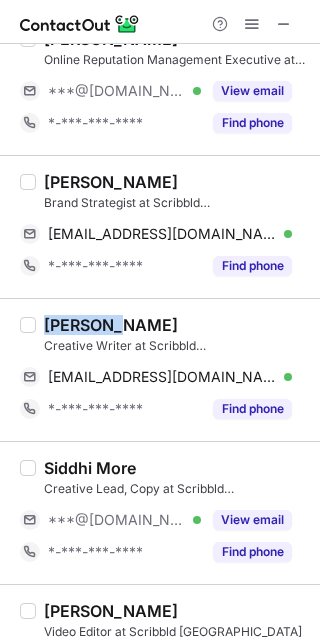 copy on "Tasneem" 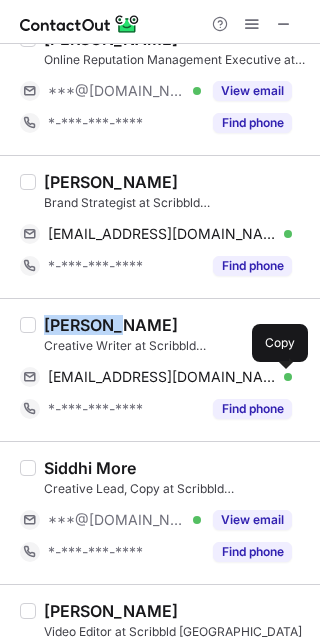 drag, startPoint x: 290, startPoint y: 378, endPoint x: 107, endPoint y: 351, distance: 184.98108 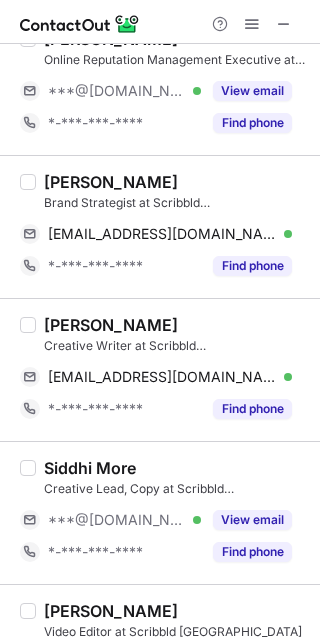 click on "Siddhi More" at bounding box center (90, 468) 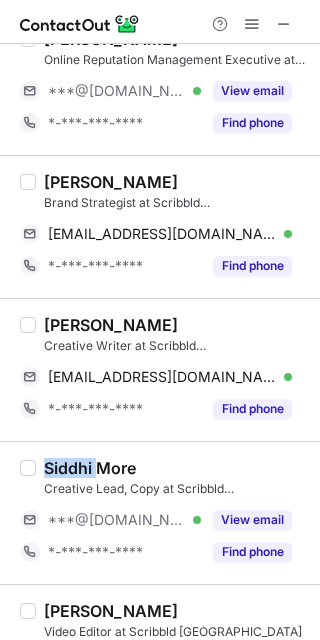 click on "Siddhi More" at bounding box center (90, 468) 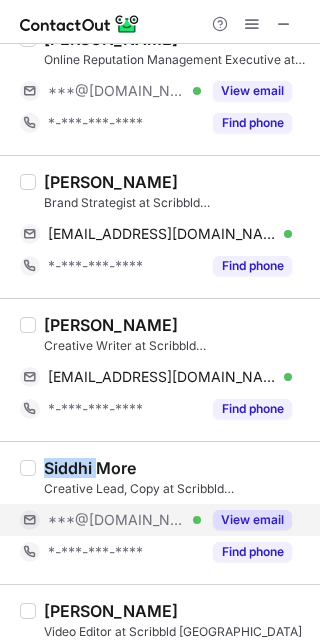 click on "View email" at bounding box center [252, 520] 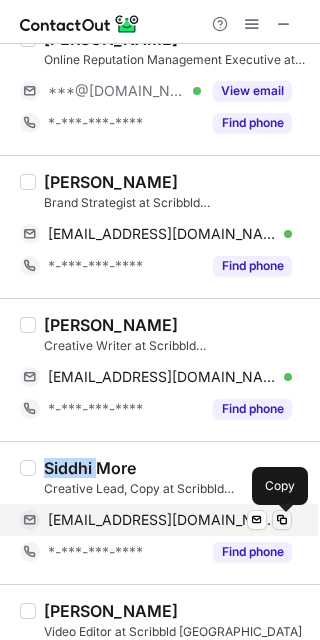 drag, startPoint x: 283, startPoint y: 513, endPoint x: 316, endPoint y: 495, distance: 37.589893 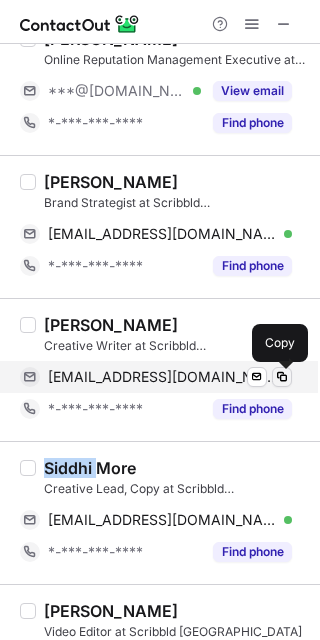 click at bounding box center (282, 377) 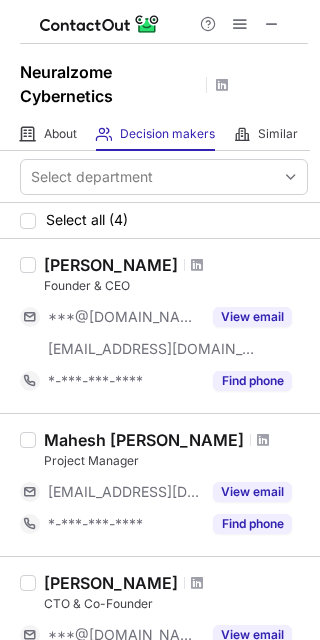 scroll, scrollTop: 0, scrollLeft: 0, axis: both 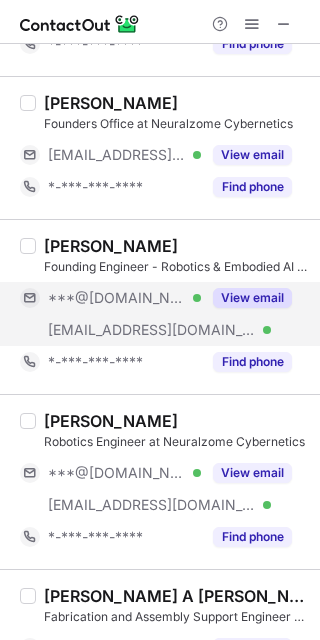 click on "View email" at bounding box center (246, 298) 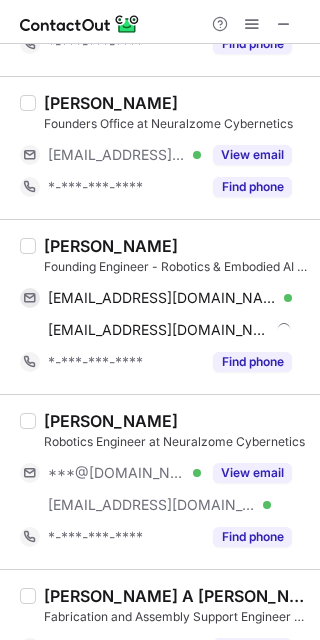 click on "Clay Motupalli" at bounding box center [111, 246] 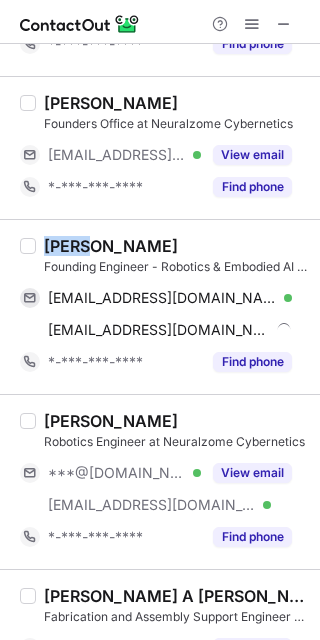 click on "Clay Motupalli" at bounding box center (111, 246) 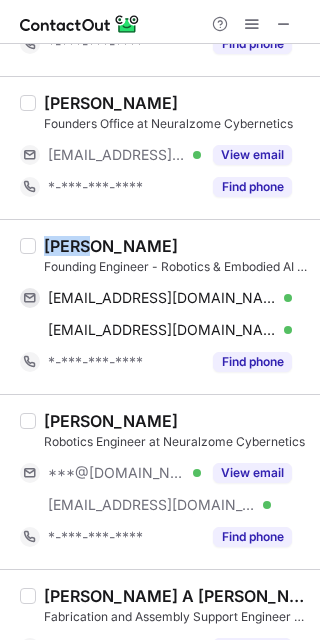 copy on "Clay" 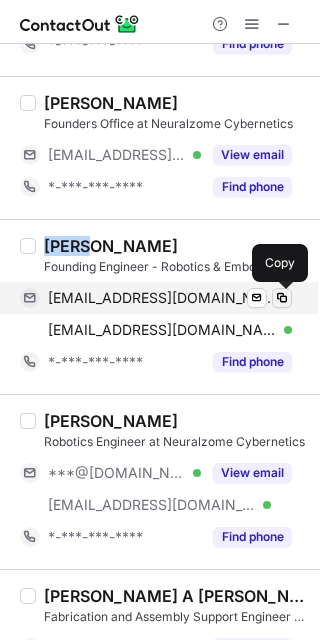 click at bounding box center [282, 298] 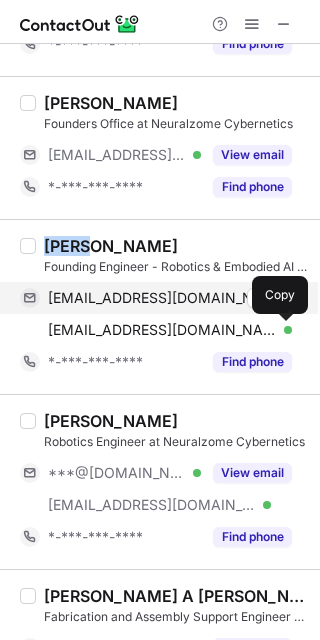 drag, startPoint x: 282, startPoint y: 323, endPoint x: 293, endPoint y: 295, distance: 30.083218 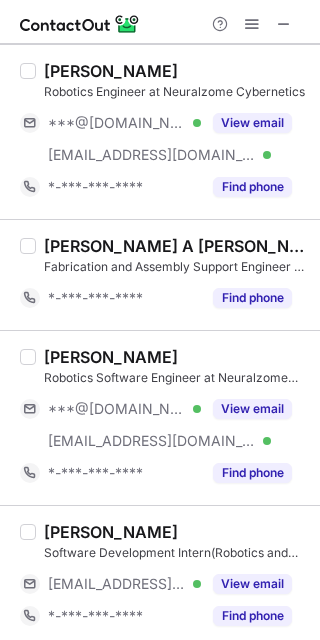 scroll, scrollTop: 1110, scrollLeft: 0, axis: vertical 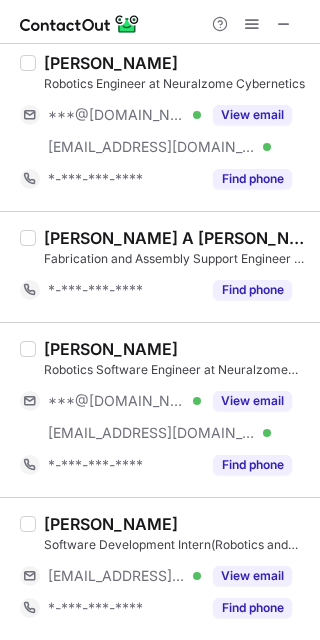 click on "Akshat S." at bounding box center (111, 349) 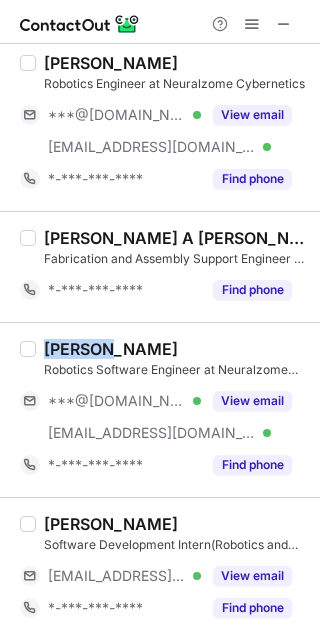 click on "Akshat S." at bounding box center (111, 349) 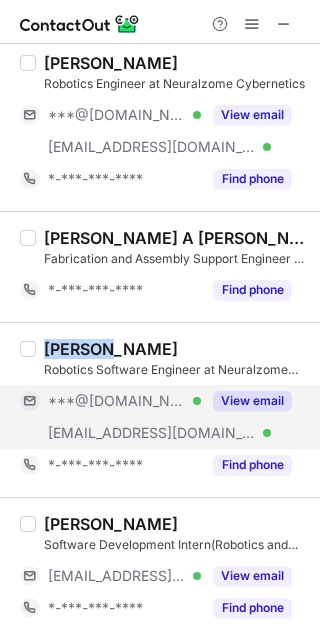 click on "View email" at bounding box center (252, 401) 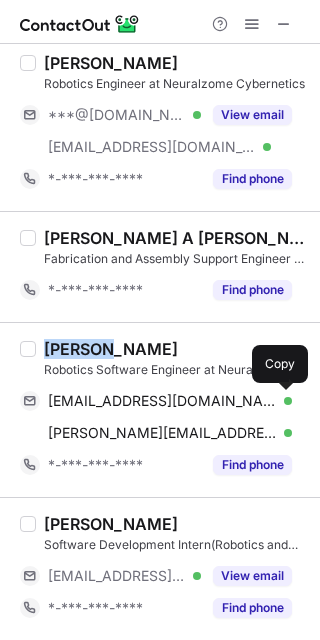 drag, startPoint x: 285, startPoint y: 402, endPoint x: 317, endPoint y: 310, distance: 97.406364 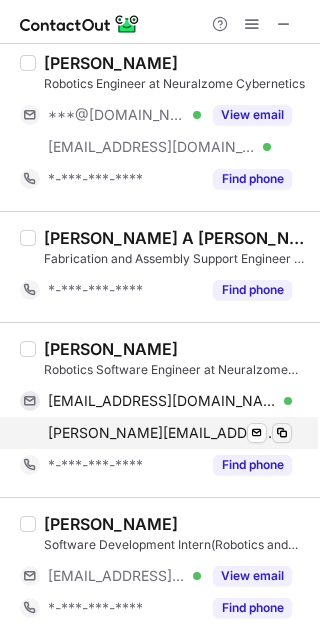click on "akshatsrivastava1902@gmail.com Verified Send email Copy akshat@neuralzome.com Verified Send email Copy" at bounding box center (164, 417) 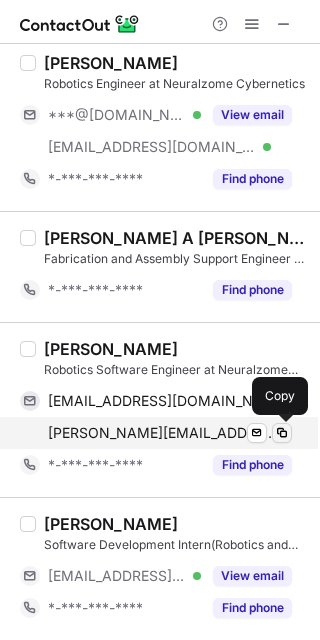 click at bounding box center [282, 433] 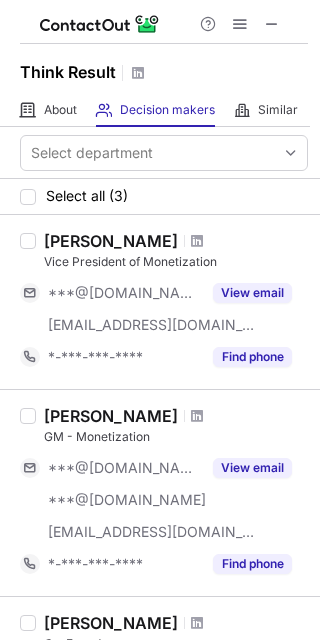 scroll, scrollTop: 0, scrollLeft: 0, axis: both 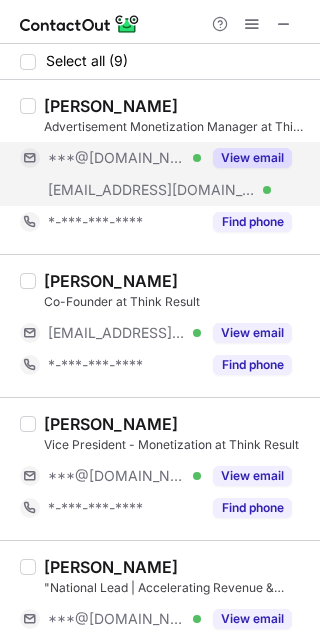 click on "View email" at bounding box center (252, 158) 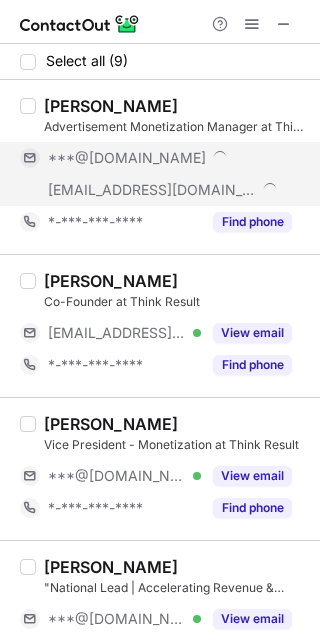 click on "[PERSON_NAME]" at bounding box center [111, 106] 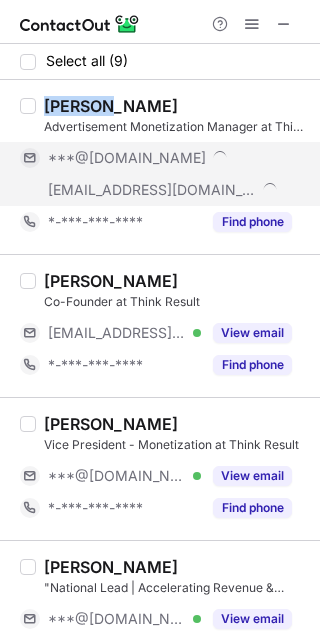 click on "[PERSON_NAME]" at bounding box center [111, 106] 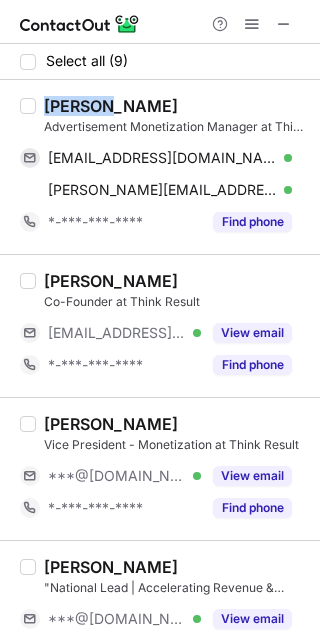 copy on "[PERSON_NAME]" 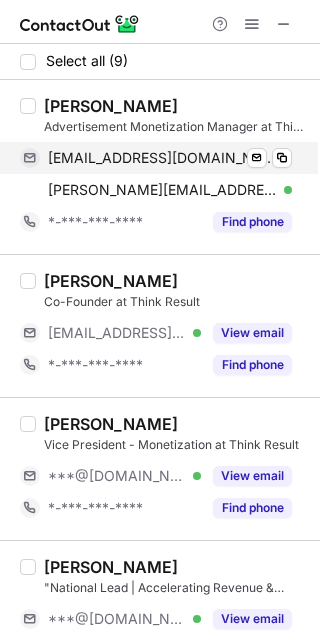 click on "[EMAIL_ADDRESS][DOMAIN_NAME] Verified Send email Copy" at bounding box center (156, 158) 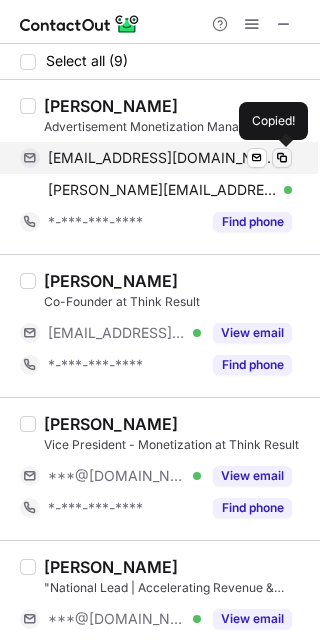 click at bounding box center (282, 158) 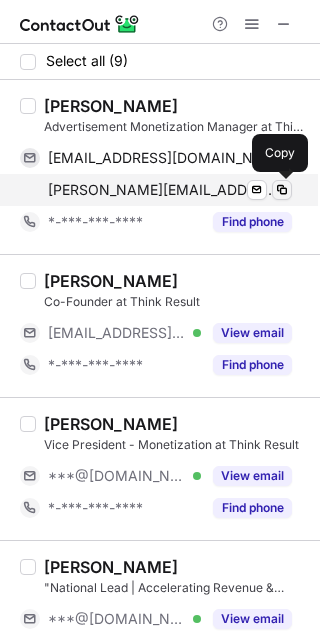drag, startPoint x: 283, startPoint y: 187, endPoint x: 312, endPoint y: 181, distance: 29.614185 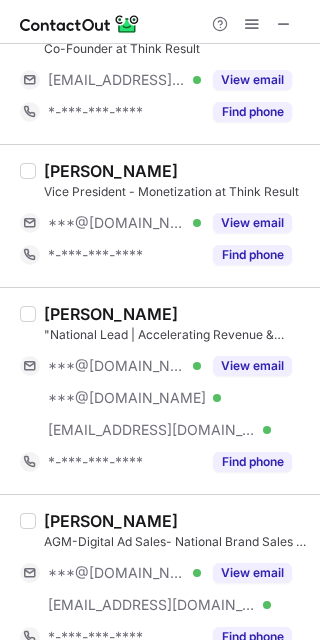 scroll, scrollTop: 375, scrollLeft: 0, axis: vertical 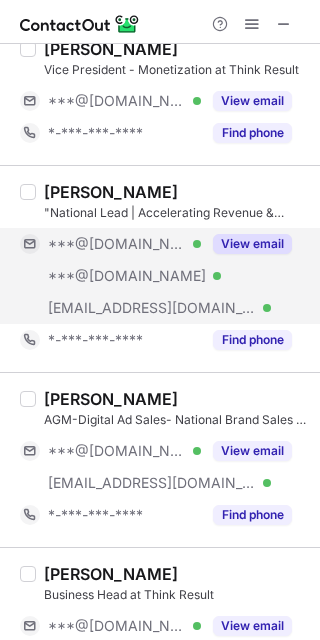 click on "View email" at bounding box center [252, 244] 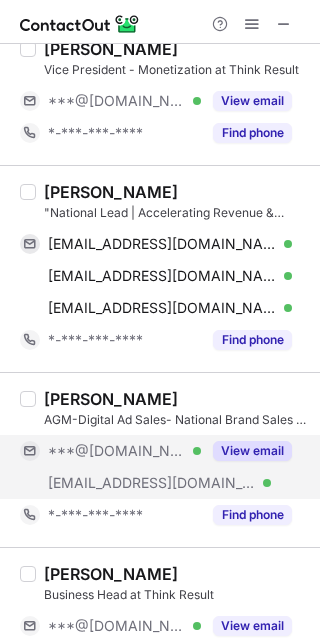 click on "View email" at bounding box center (252, 451) 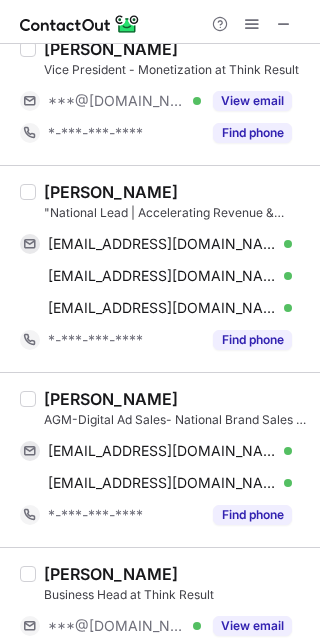click on "Chandan Kumar" at bounding box center (111, 192) 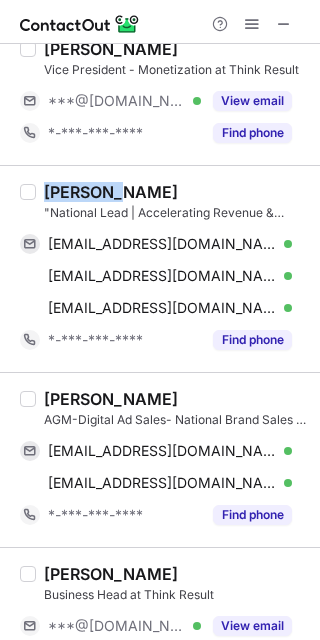 click on "Chandan Kumar" at bounding box center (111, 192) 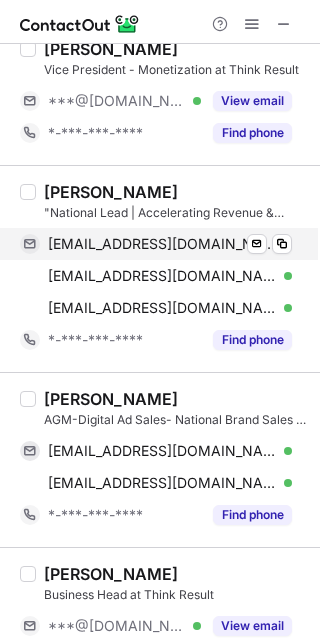 click on "soulchand@gmail.com Verified Send email Copy" at bounding box center [156, 244] 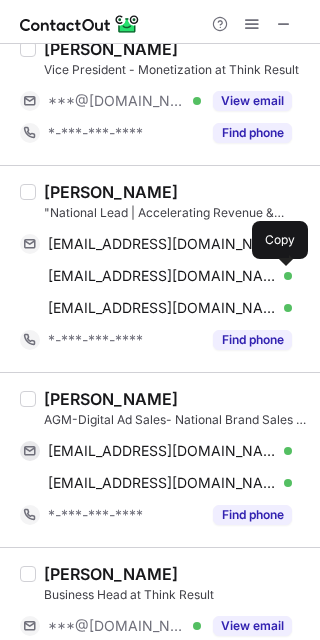 click at bounding box center [282, 276] 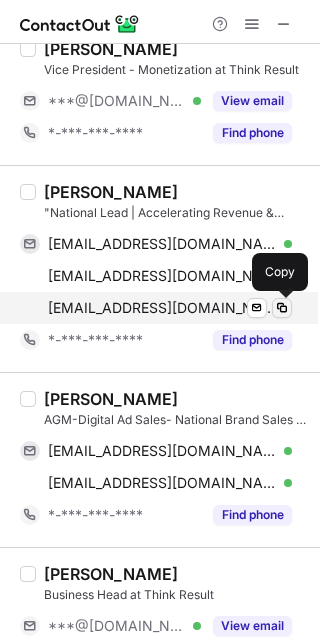 drag, startPoint x: 283, startPoint y: 308, endPoint x: 313, endPoint y: 302, distance: 30.594116 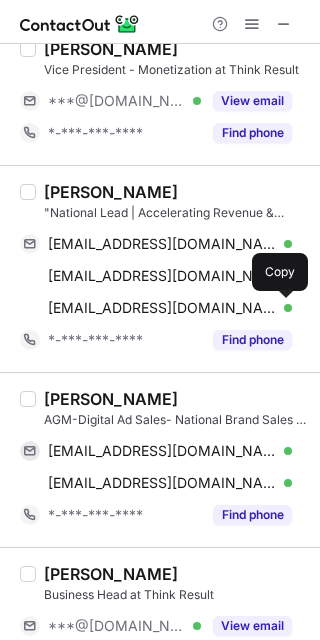 click at bounding box center [282, 308] 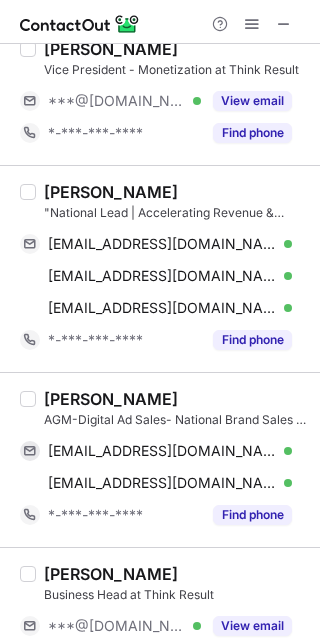 click on "Kavita Yadav" at bounding box center [111, 399] 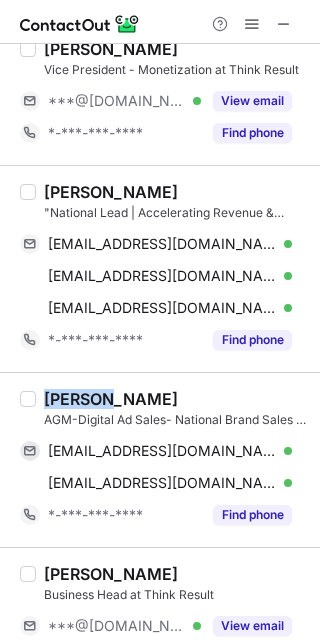 click on "Kavita Yadav" at bounding box center [111, 399] 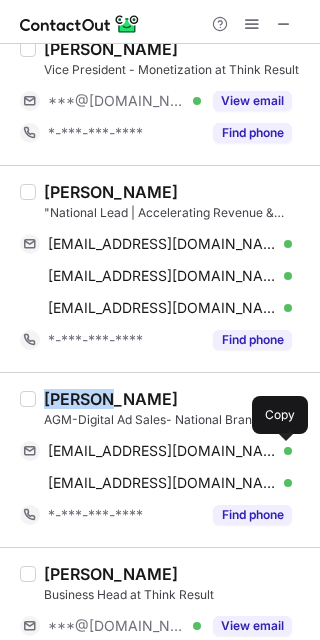 drag, startPoint x: 283, startPoint y: 441, endPoint x: 316, endPoint y: 420, distance: 39.115215 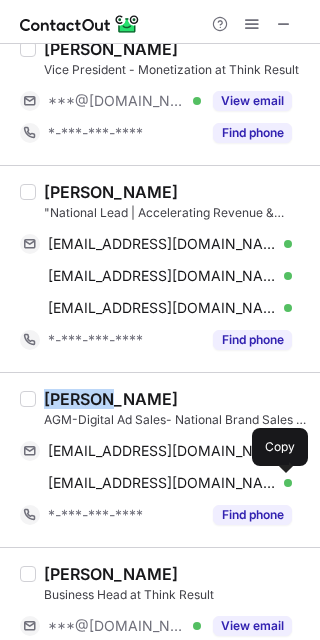 drag, startPoint x: 281, startPoint y: 485, endPoint x: 318, endPoint y: 447, distance: 53.037724 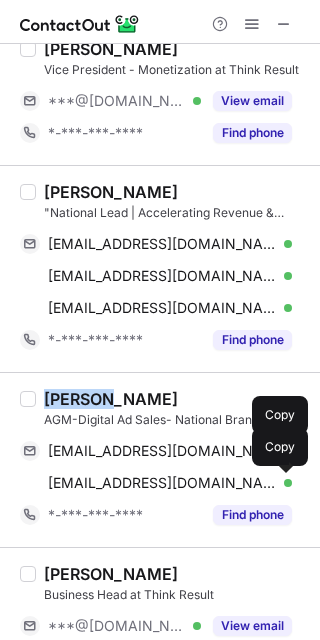 drag, startPoint x: 285, startPoint y: 447, endPoint x: 311, endPoint y: 426, distance: 33.42155 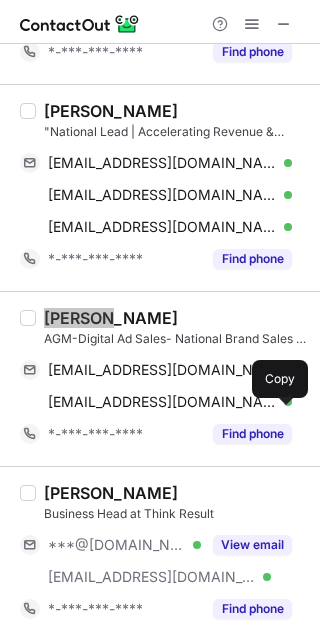 scroll, scrollTop: 500, scrollLeft: 0, axis: vertical 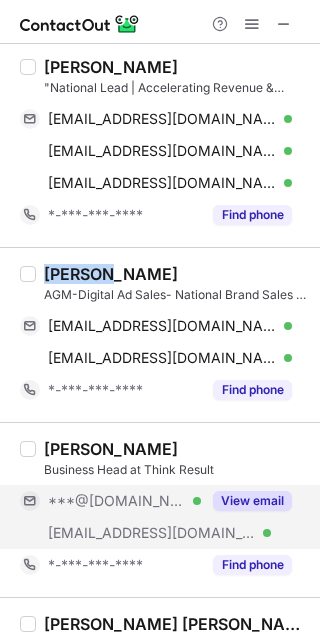 click on "View email" at bounding box center [252, 501] 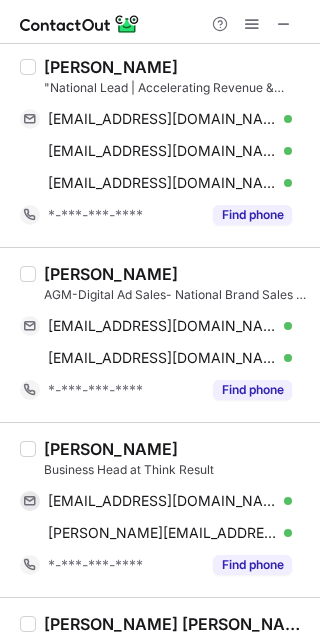 click on "Aneet Chopra" at bounding box center (111, 449) 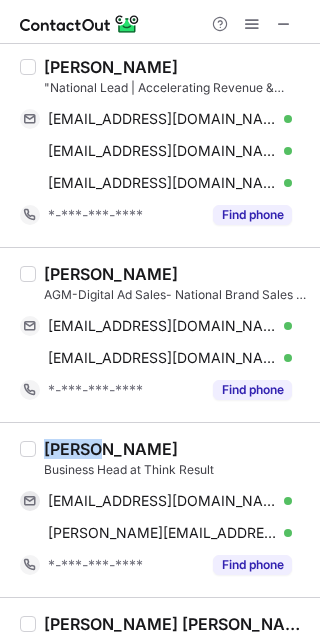 click on "Aneet Chopra" at bounding box center (111, 449) 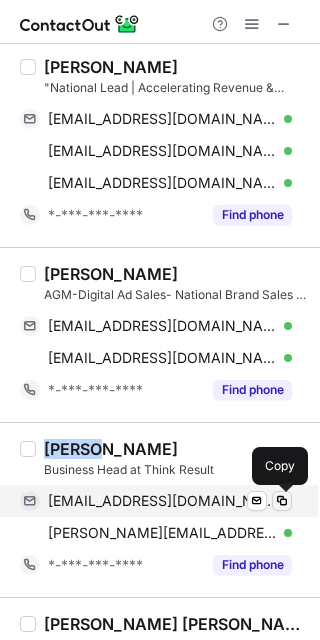 click at bounding box center [282, 501] 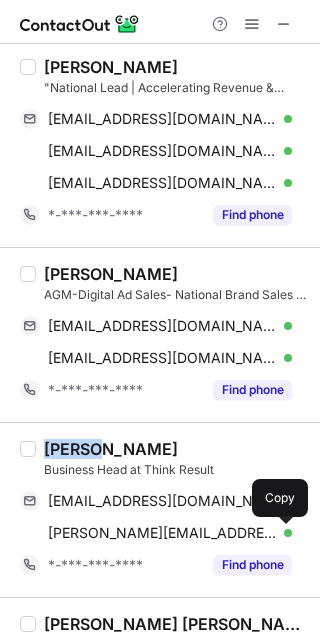 drag, startPoint x: 275, startPoint y: 533, endPoint x: 316, endPoint y: 436, distance: 105.30907 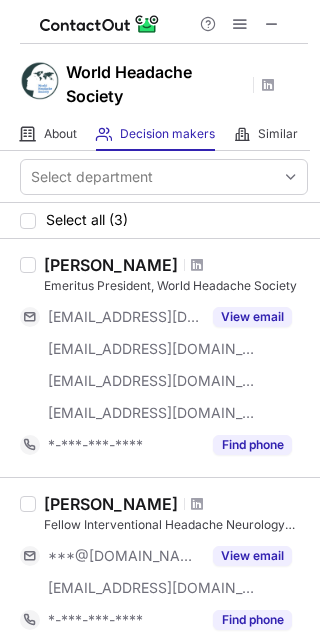 scroll, scrollTop: 0, scrollLeft: 0, axis: both 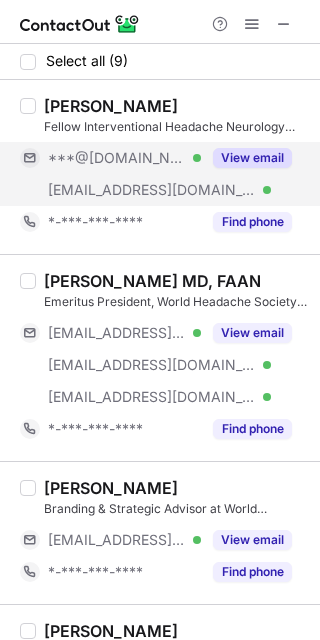 click on "View email" at bounding box center [252, 158] 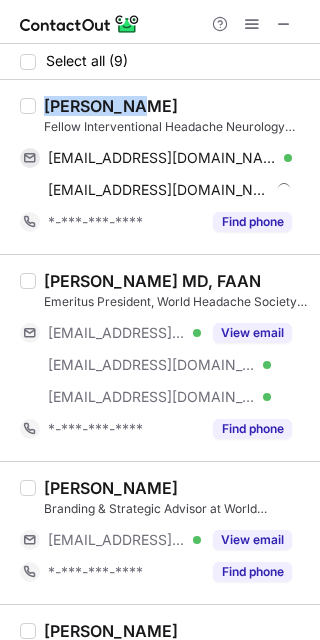 drag, startPoint x: 111, startPoint y: 105, endPoint x: 46, endPoint y: 105, distance: 65 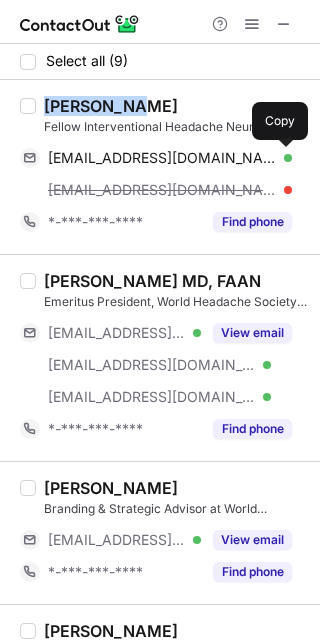drag, startPoint x: 285, startPoint y: 157, endPoint x: 315, endPoint y: 138, distance: 35.510563 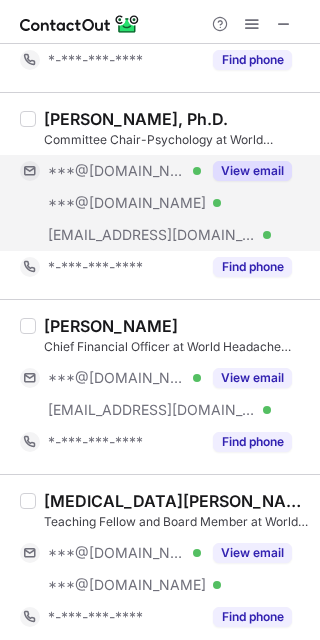 scroll, scrollTop: 951, scrollLeft: 0, axis: vertical 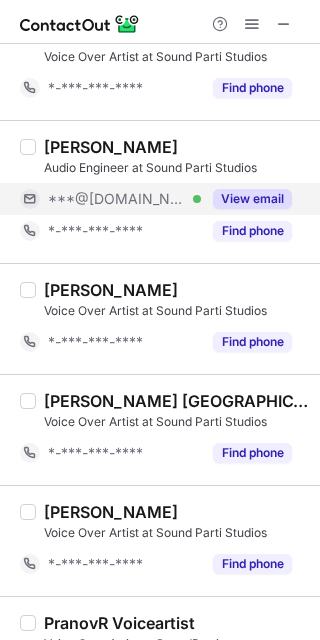 click on "View email" at bounding box center (252, 199) 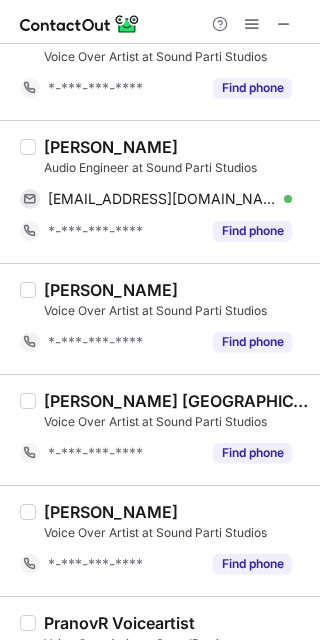 click on "[PERSON_NAME]" at bounding box center (111, 147) 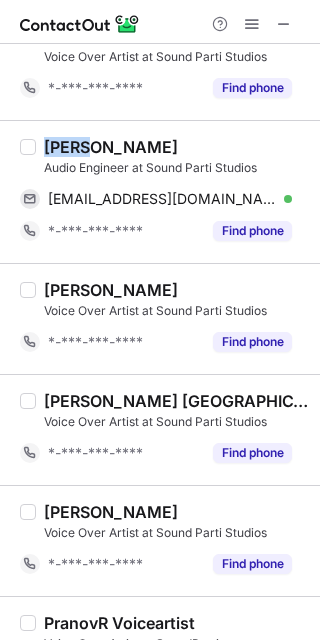 click on "[PERSON_NAME]" at bounding box center [111, 147] 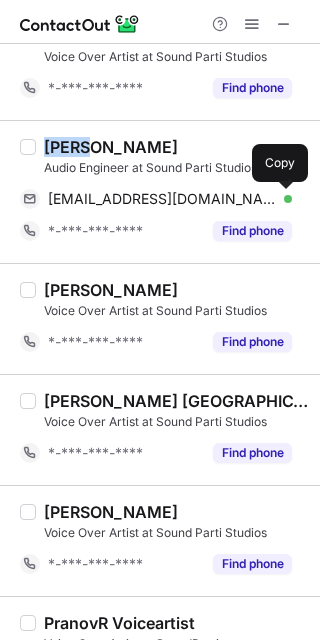 drag, startPoint x: 291, startPoint y: 192, endPoint x: 317, endPoint y: 182, distance: 27.856777 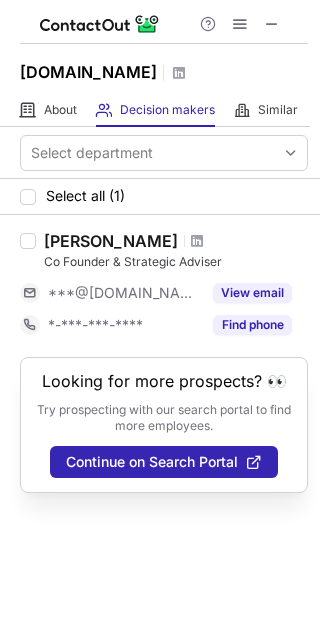 scroll, scrollTop: 0, scrollLeft: 0, axis: both 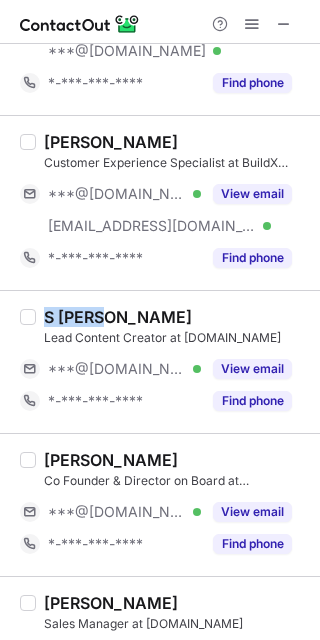 drag, startPoint x: 93, startPoint y: 315, endPoint x: 45, endPoint y: 317, distance: 48.04165 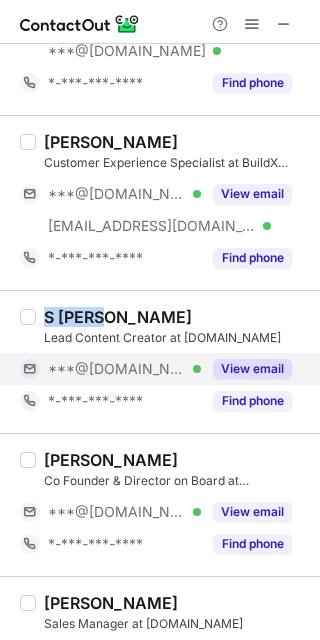 click on "View email" at bounding box center (252, 369) 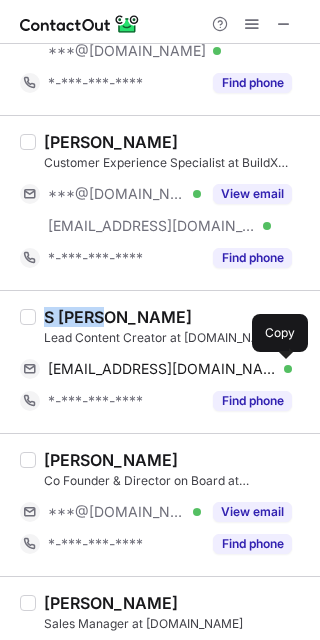 drag, startPoint x: 278, startPoint y: 360, endPoint x: 313, endPoint y: 300, distance: 69.46222 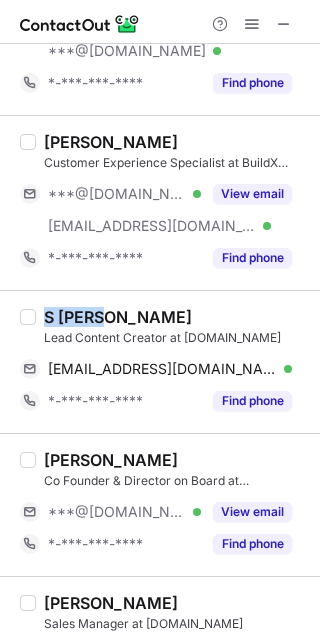 click on "Shreya S." at bounding box center (111, 142) 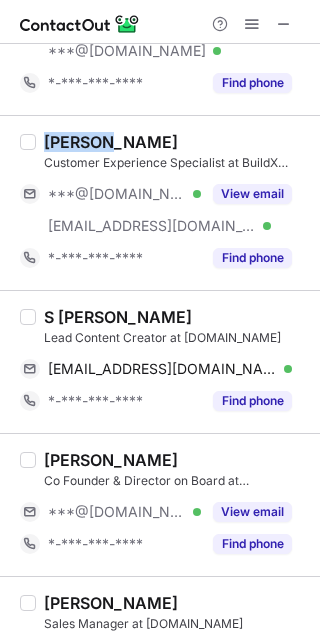 click on "Shreya S." at bounding box center [111, 142] 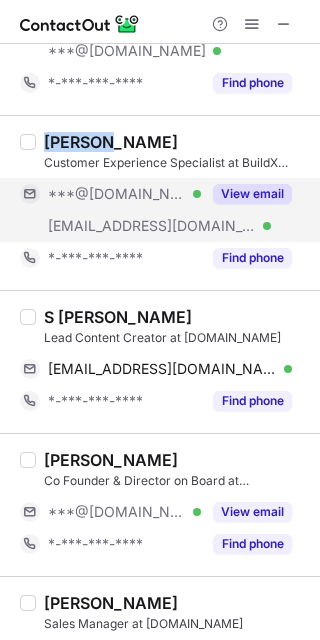 copy on "Shreya" 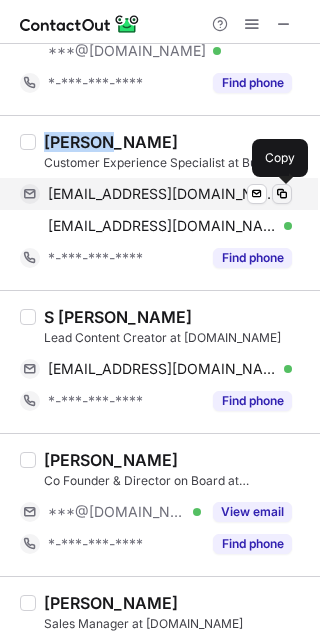 click at bounding box center (282, 194) 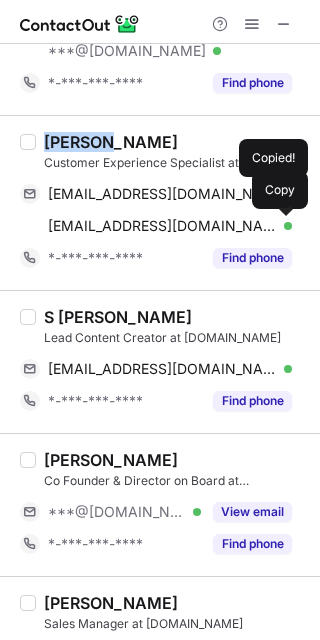 drag, startPoint x: 282, startPoint y: 226, endPoint x: 308, endPoint y: 216, distance: 27.856777 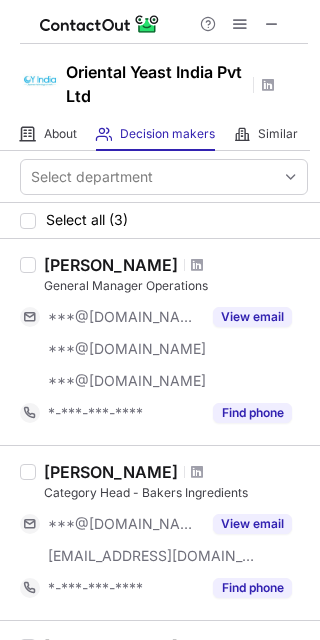 scroll, scrollTop: 0, scrollLeft: 0, axis: both 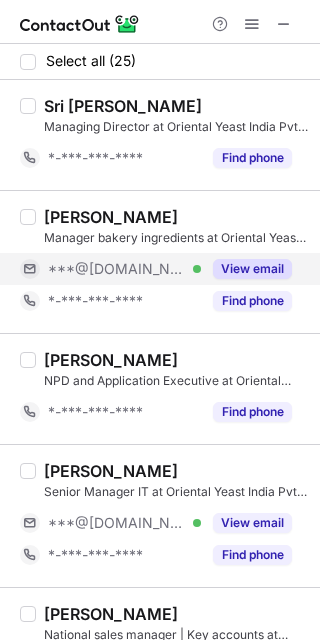 click on "[PERSON_NAME] Manager bakery ingredients at Oriental Yeast India Pvt Ltd ***@[DOMAIN_NAME] Verified View email *-***-***-**** Find phone" at bounding box center [172, 262] 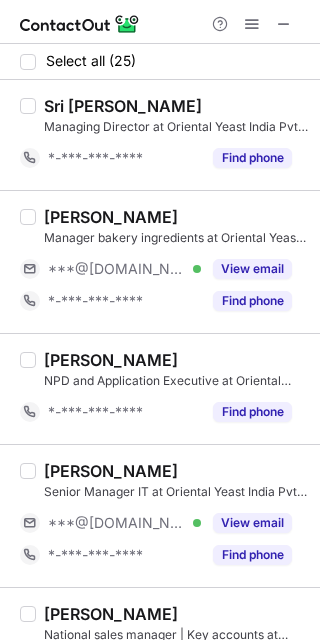 click on "[PERSON_NAME]" at bounding box center [111, 217] 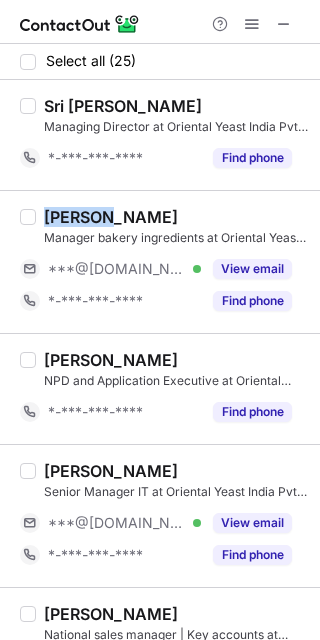 click on "[PERSON_NAME]" at bounding box center [111, 217] 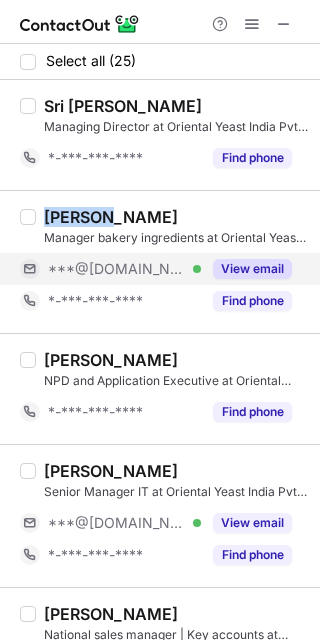 click on "View email" at bounding box center [252, 269] 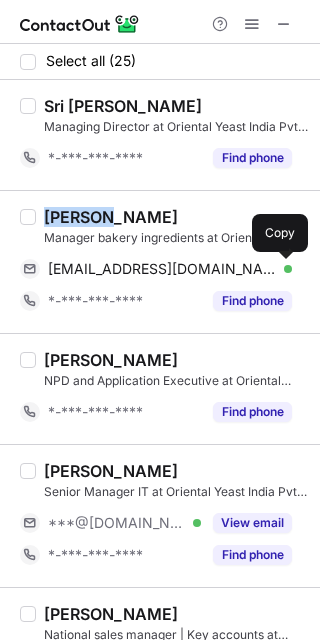 drag, startPoint x: 285, startPoint y: 265, endPoint x: 316, endPoint y: 227, distance: 49.0408 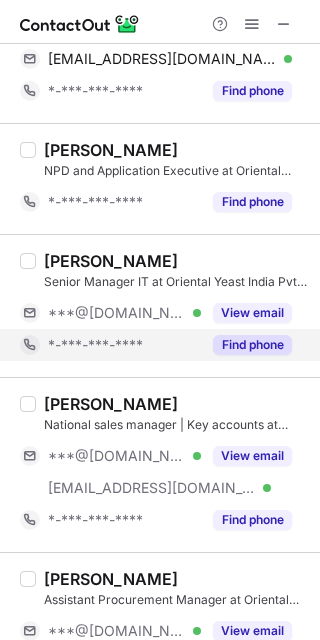 scroll, scrollTop: 375, scrollLeft: 0, axis: vertical 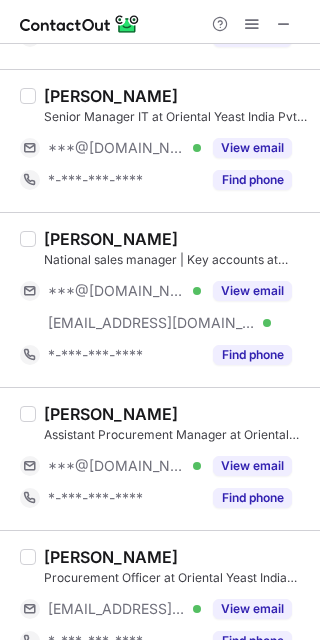click on "Niranjan Kumar Sharma" at bounding box center (111, 239) 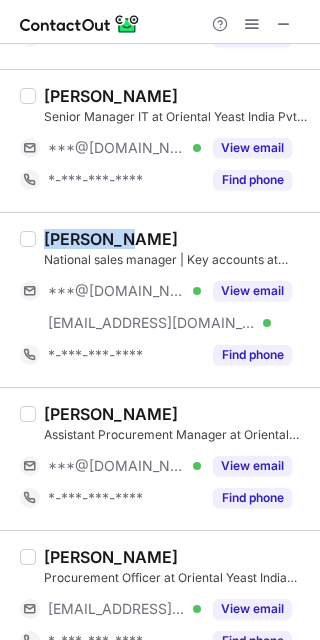 click on "Niranjan Kumar Sharma" at bounding box center [111, 239] 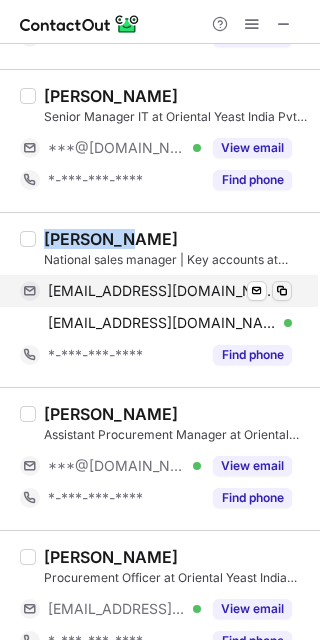 click at bounding box center [282, 291] 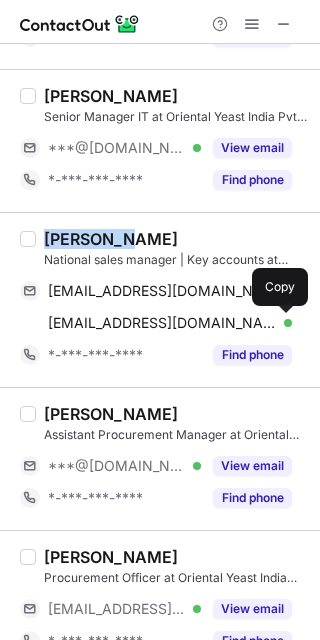 drag, startPoint x: 287, startPoint y: 322, endPoint x: 316, endPoint y: 297, distance: 38.28838 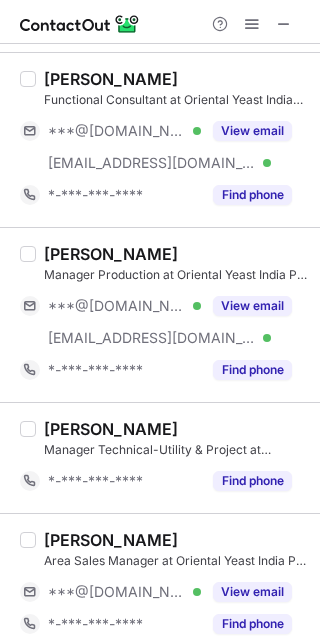 scroll, scrollTop: 1000, scrollLeft: 0, axis: vertical 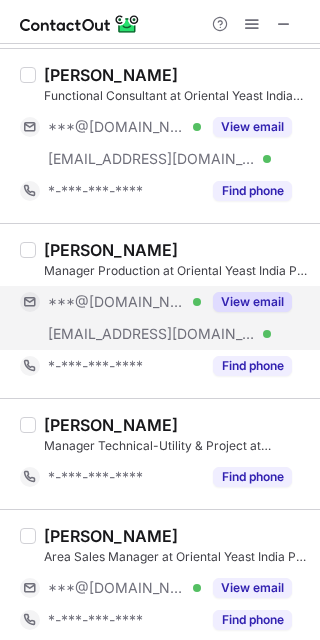 drag, startPoint x: 257, startPoint y: 307, endPoint x: 221, endPoint y: 301, distance: 36.496574 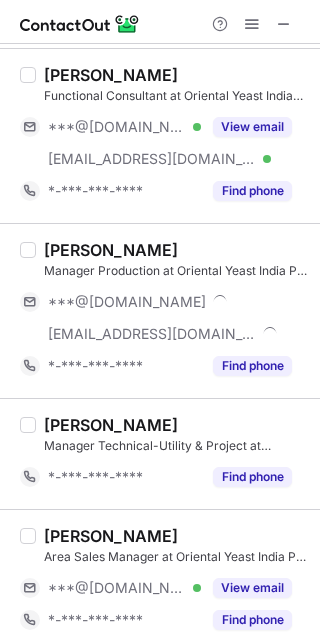 click on "Babanrao Miratkar" at bounding box center [111, 250] 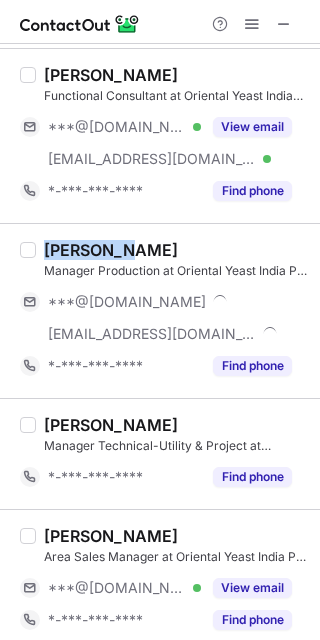click on "Babanrao Miratkar" at bounding box center (111, 250) 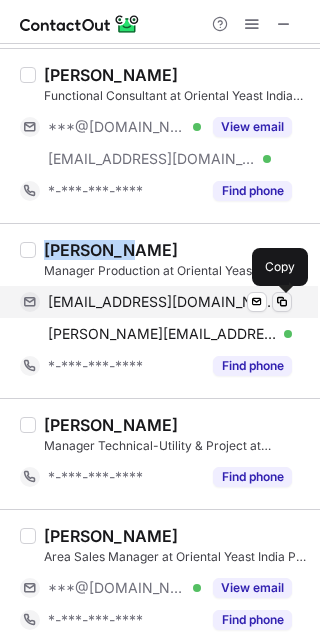 click at bounding box center [282, 302] 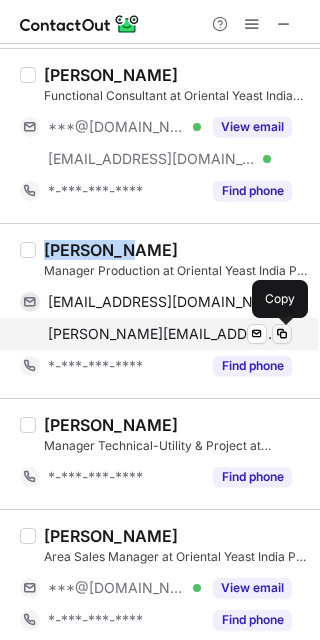 drag, startPoint x: 283, startPoint y: 333, endPoint x: 318, endPoint y: 327, distance: 35.510563 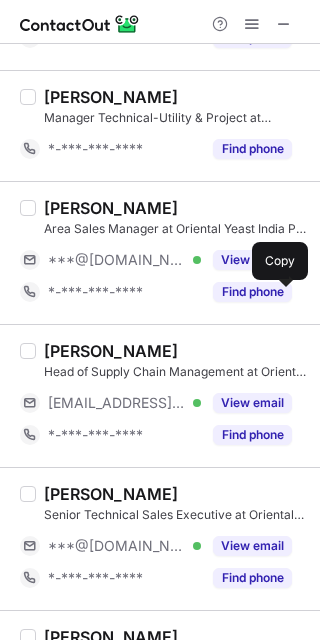 scroll, scrollTop: 1375, scrollLeft: 0, axis: vertical 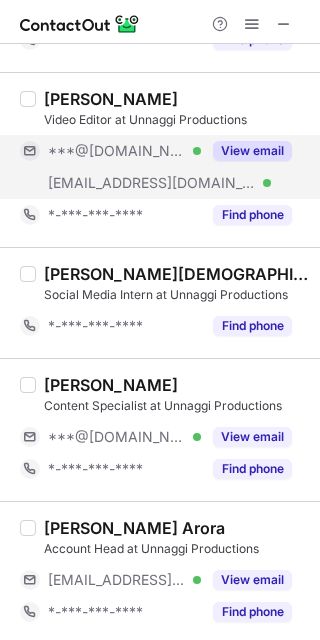 drag, startPoint x: 266, startPoint y: 150, endPoint x: 200, endPoint y: 148, distance: 66.0303 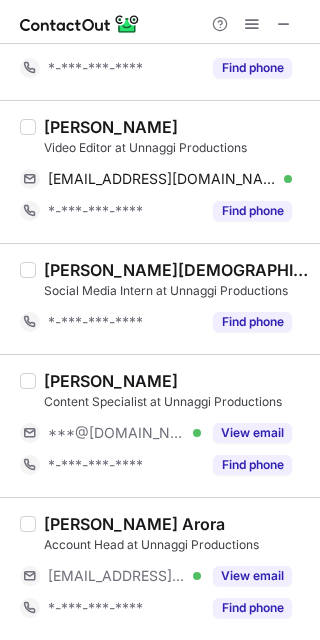 click on "[PERSON_NAME] lead cinematographer at Unnaggi Productions ***@[DOMAIN_NAME] Verified [EMAIL_ADDRESS][DOMAIN_NAME] Verified View email *-***-***-**** Find phone" at bounding box center [160, 12] 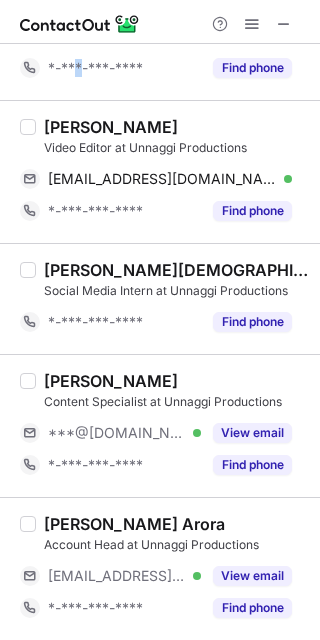 click on "[PERSON_NAME] lead cinematographer at Unnaggi Productions ***@[DOMAIN_NAME] Verified [EMAIL_ADDRESS][DOMAIN_NAME] Verified View email *-***-***-**** Find phone" at bounding box center (160, 12) 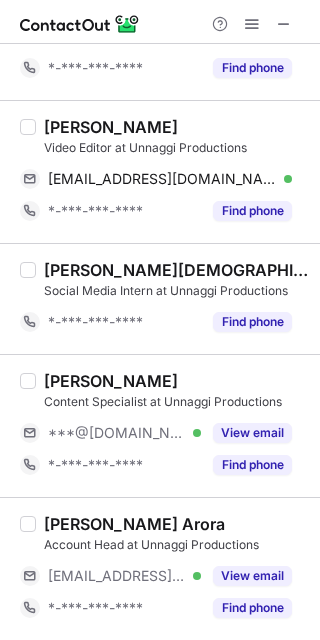 click on "[PERSON_NAME]" at bounding box center (111, 127) 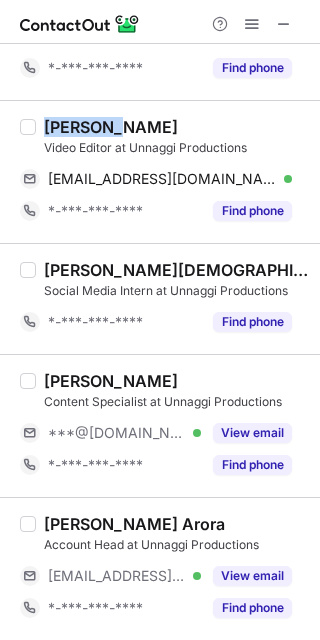 click on "[PERSON_NAME]" at bounding box center (111, 127) 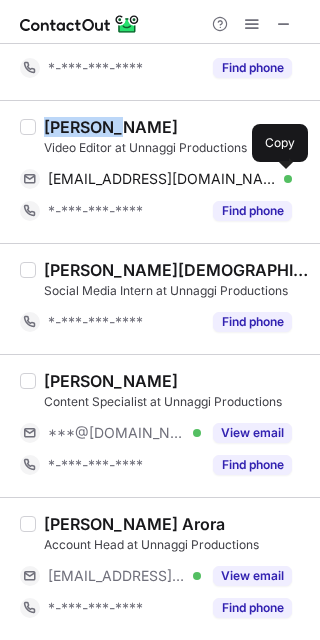 drag, startPoint x: 287, startPoint y: 172, endPoint x: 310, endPoint y: 143, distance: 37.01351 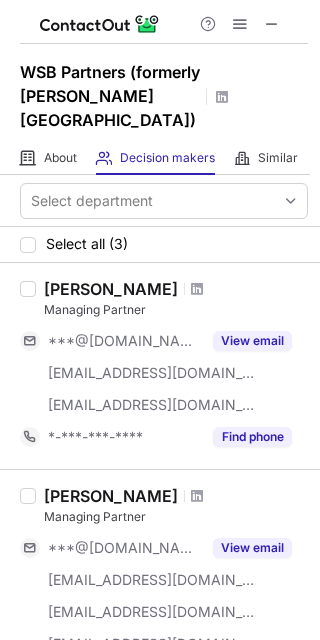 scroll, scrollTop: 0, scrollLeft: 0, axis: both 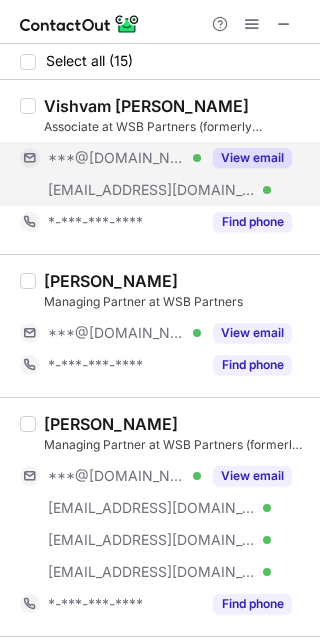 click on "View email" at bounding box center (252, 158) 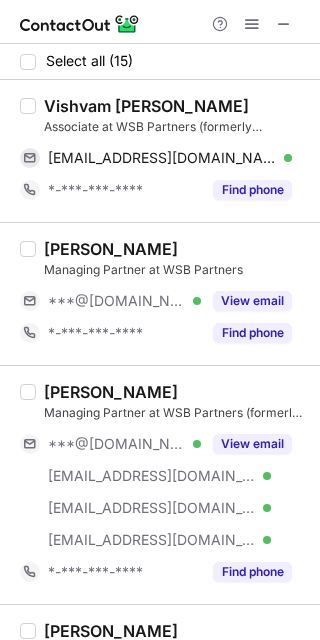 click on "Vishvam Dave" at bounding box center [146, 106] 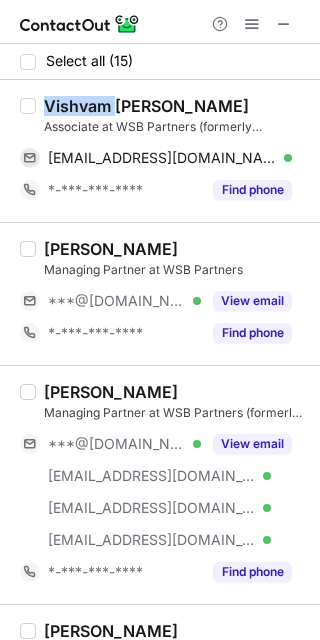 click on "Vishvam Dave" at bounding box center (146, 106) 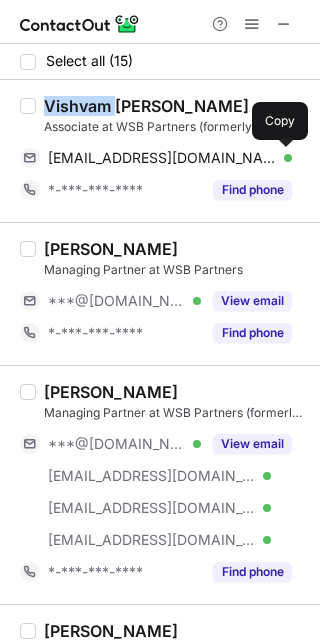drag, startPoint x: 286, startPoint y: 153, endPoint x: 310, endPoint y: 143, distance: 26 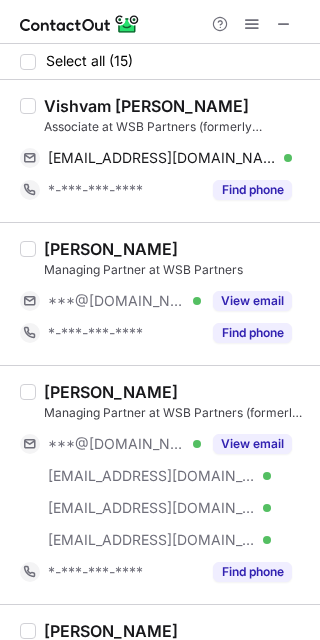 drag, startPoint x: 287, startPoint y: 146, endPoint x: 311, endPoint y: 127, distance: 30.610456 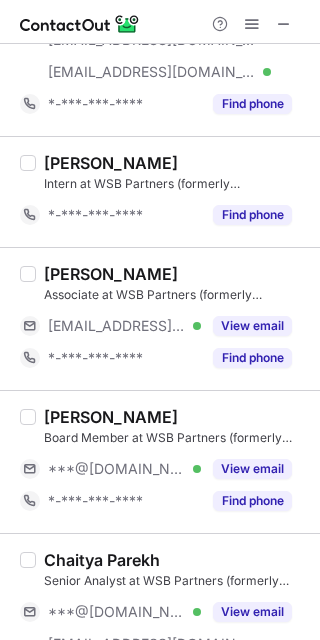 scroll, scrollTop: 750, scrollLeft: 0, axis: vertical 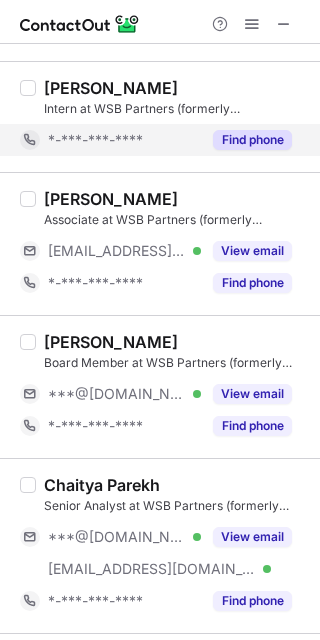 click on "Find phone" at bounding box center [252, 140] 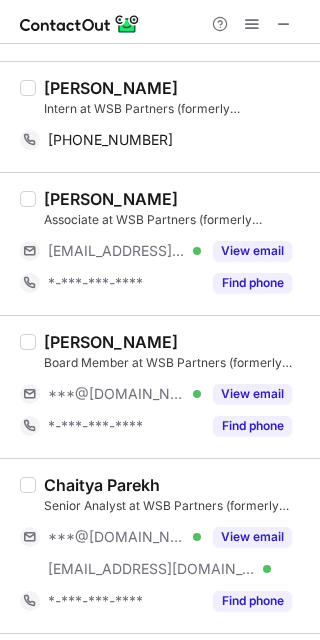 click on "Sahil Mehta" at bounding box center [111, 88] 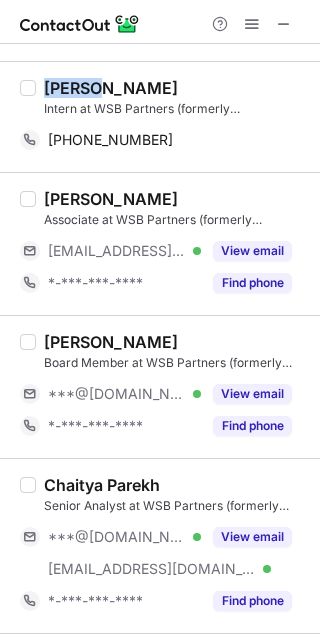 click on "Sahil Mehta" at bounding box center (111, 88) 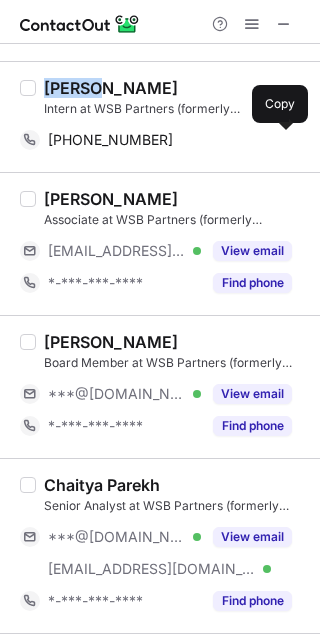 drag, startPoint x: 286, startPoint y: 133, endPoint x: 306, endPoint y: 143, distance: 22.36068 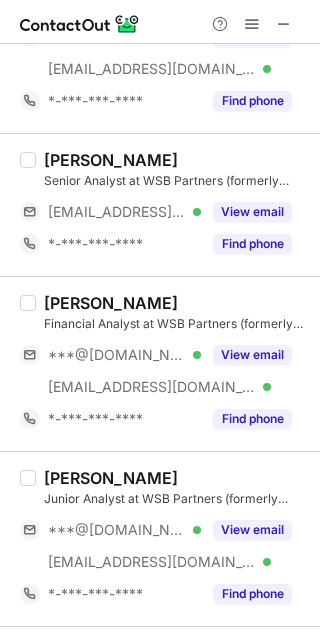 scroll, scrollTop: 1125, scrollLeft: 0, axis: vertical 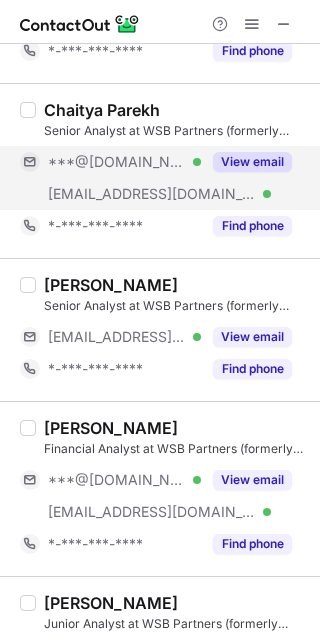 click on "View email" at bounding box center [252, 162] 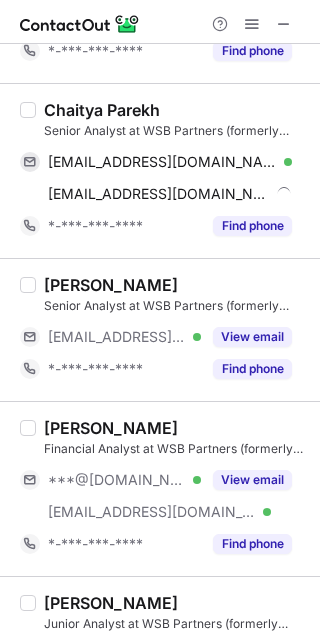 click on "Chaitya Parekh" at bounding box center (102, 110) 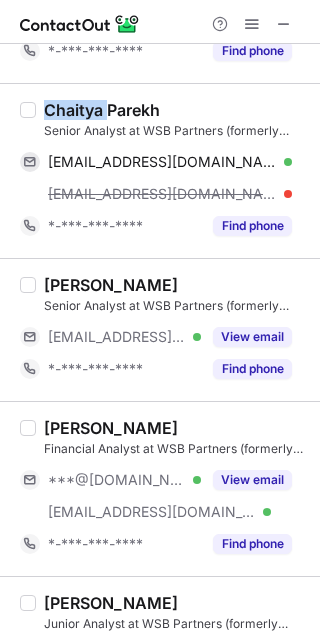 click on "Chaitya Parekh" at bounding box center [102, 110] 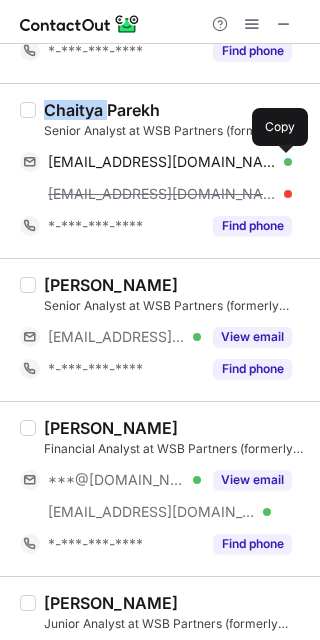 drag, startPoint x: 282, startPoint y: 160, endPoint x: 317, endPoint y: 156, distance: 35.22783 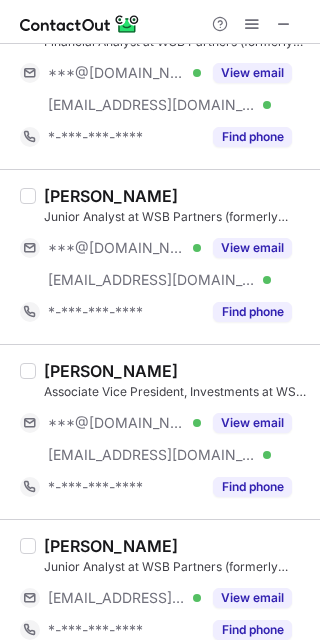scroll, scrollTop: 1467, scrollLeft: 0, axis: vertical 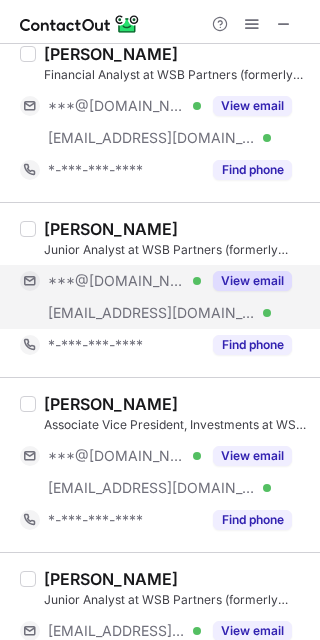 click on "View email" at bounding box center [252, 281] 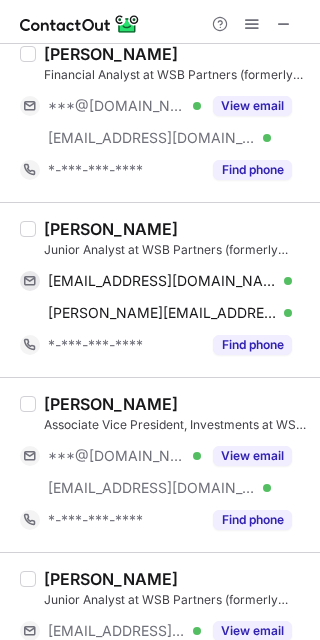 click on "Veeraj Mehta" at bounding box center (111, 229) 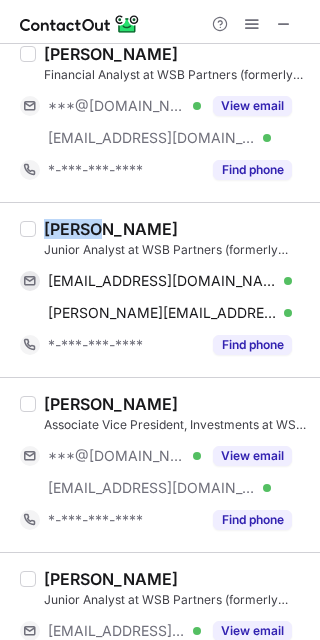 click on "Veeraj Mehta" at bounding box center (111, 229) 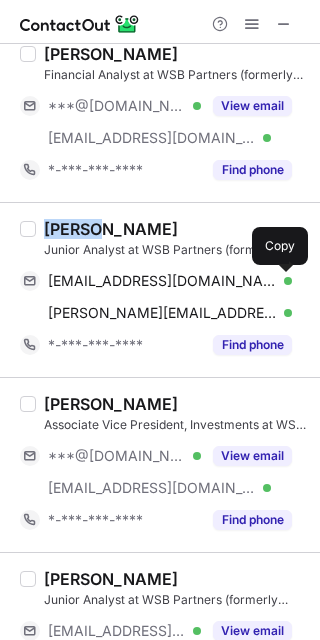 drag, startPoint x: 287, startPoint y: 280, endPoint x: 310, endPoint y: 267, distance: 26.41969 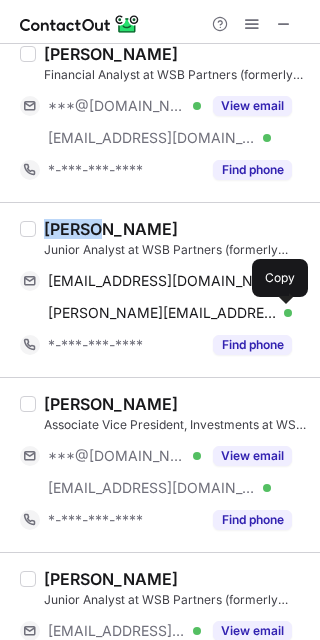 drag, startPoint x: 278, startPoint y: 306, endPoint x: 313, endPoint y: 292, distance: 37.696156 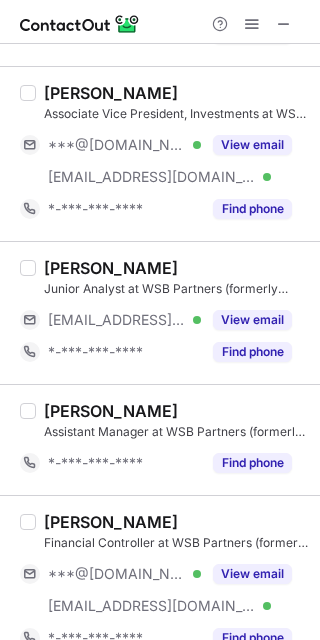 scroll, scrollTop: 1811, scrollLeft: 0, axis: vertical 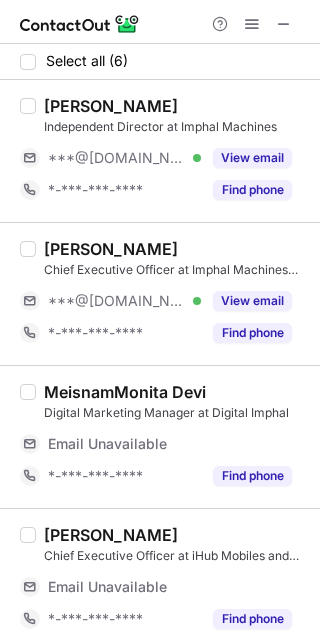 click on "[PERSON_NAME]" at bounding box center [111, 106] 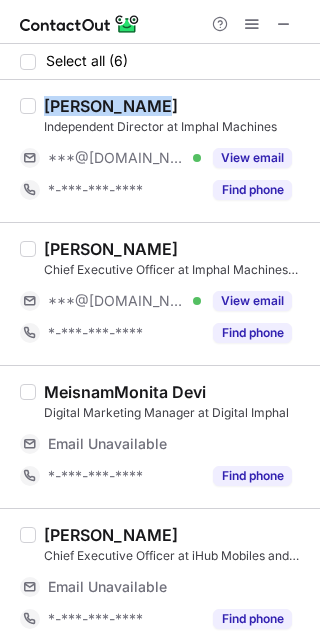 click on "[PERSON_NAME]" at bounding box center (111, 106) 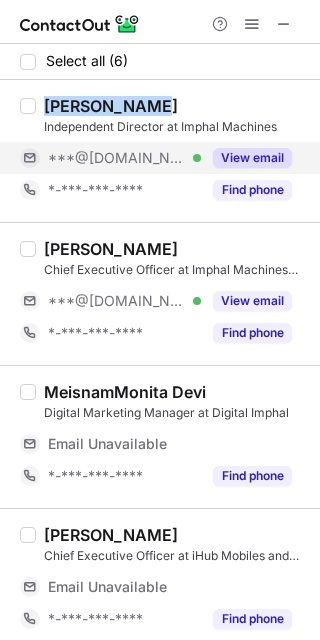 copy on "[PERSON_NAME]" 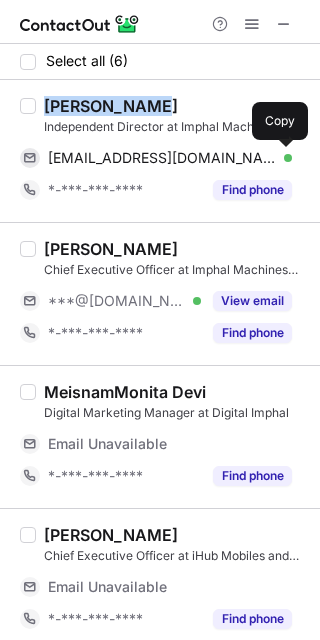 click at bounding box center [282, 158] 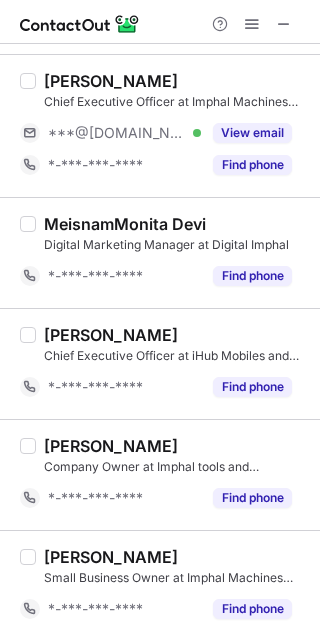 scroll, scrollTop: 170, scrollLeft: 0, axis: vertical 